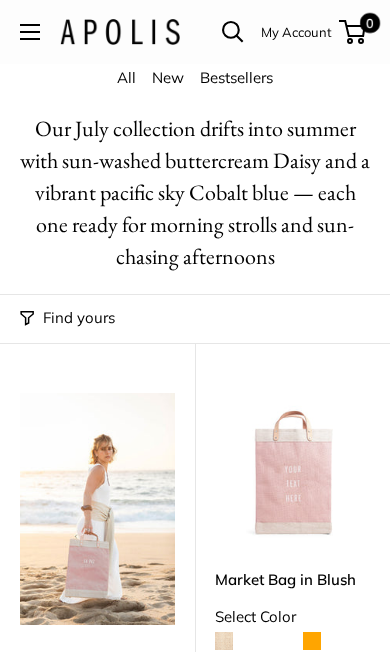 scroll, scrollTop: 0, scrollLeft: 0, axis: both 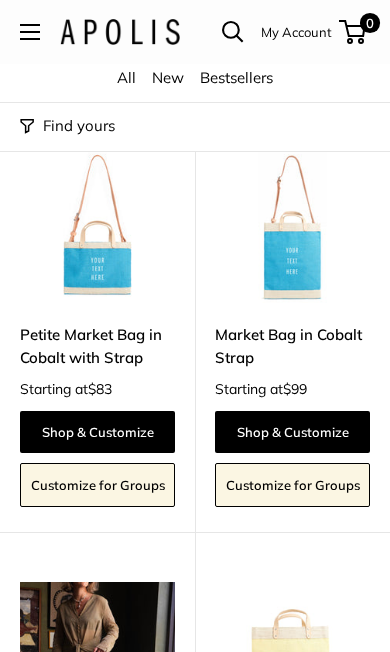 click at bounding box center (30, 32) 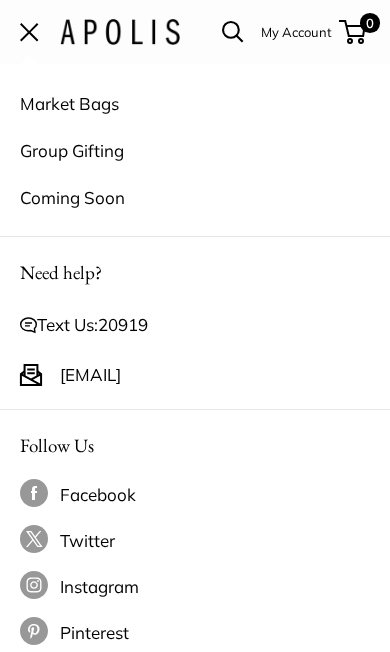 click on "Market Bags" at bounding box center (195, 103) 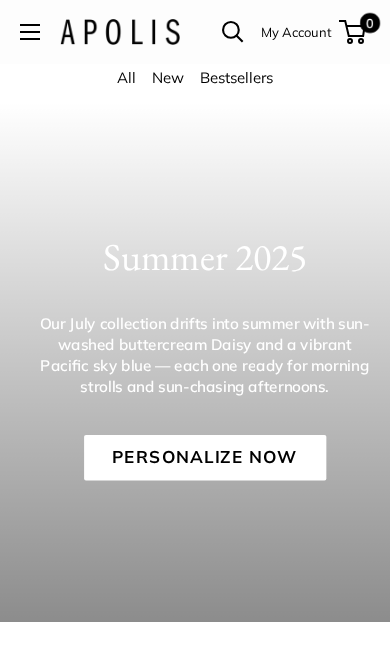 scroll, scrollTop: 0, scrollLeft: 0, axis: both 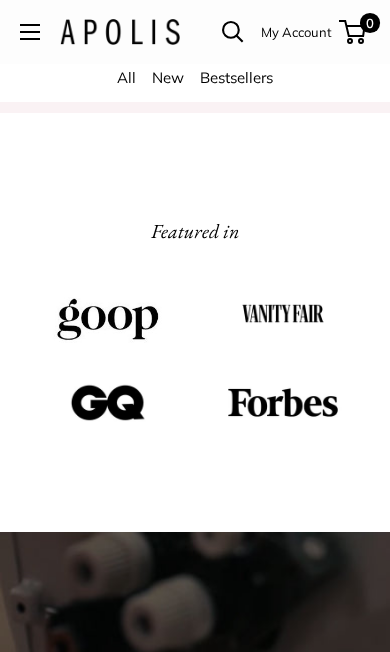 click on "All" at bounding box center [126, 77] 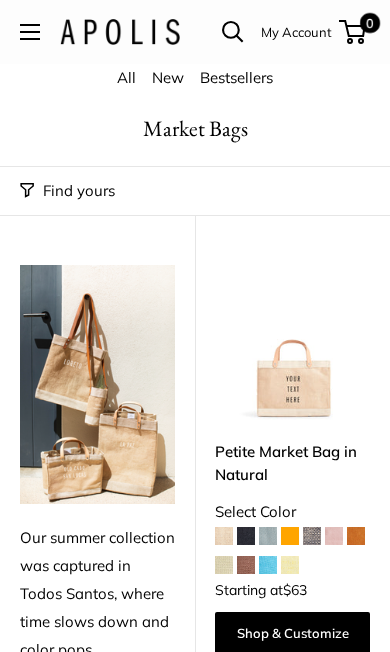 scroll, scrollTop: 0, scrollLeft: 0, axis: both 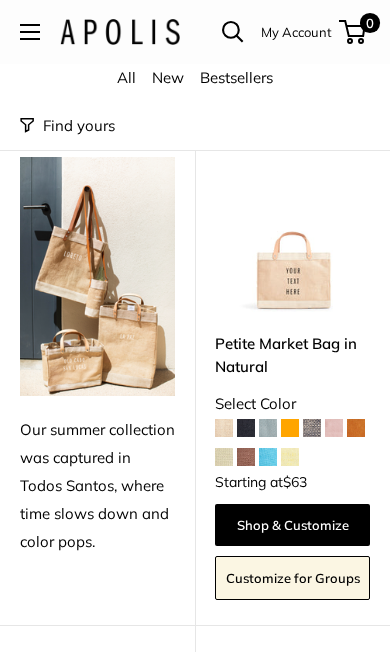 click on "Shop & Customize" at bounding box center [292, 525] 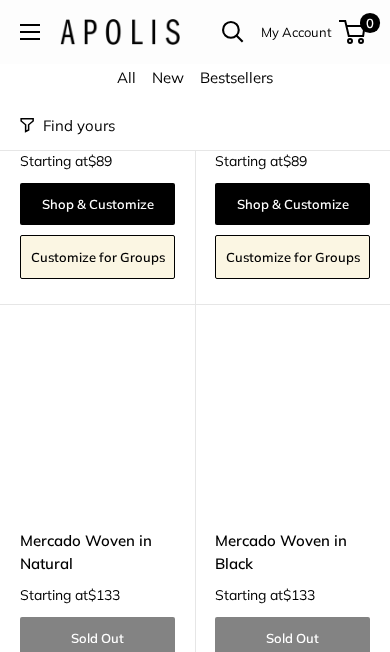 scroll, scrollTop: 11411, scrollLeft: 0, axis: vertical 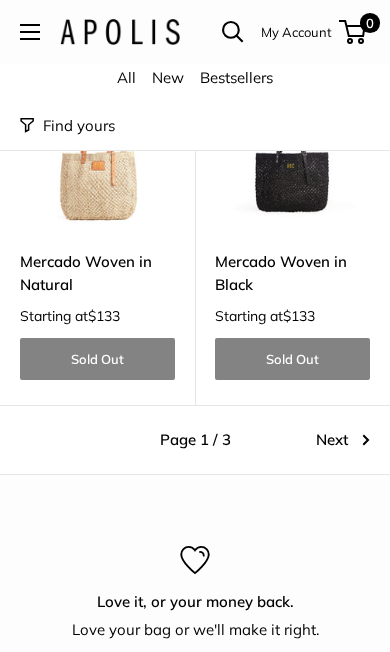 click on "Next" at bounding box center [343, 440] 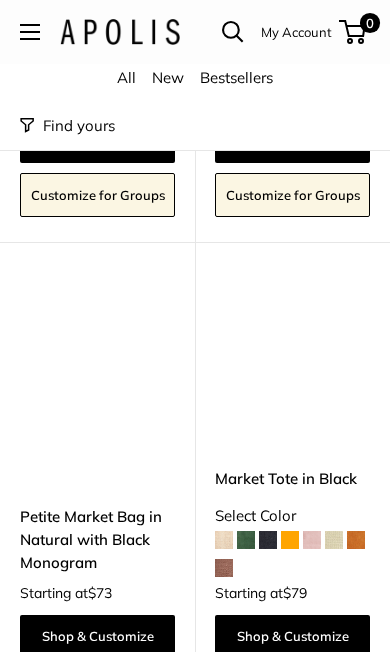 scroll, scrollTop: 5253, scrollLeft: 0, axis: vertical 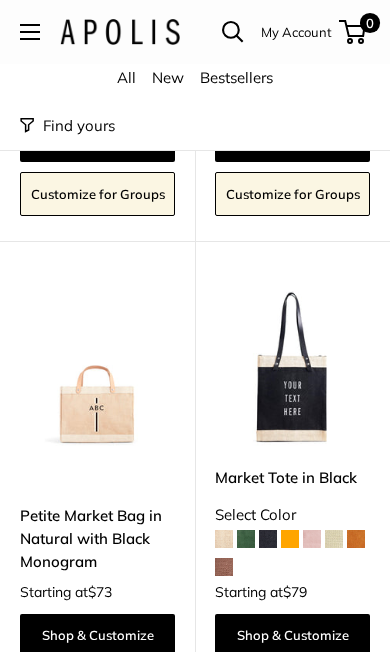 click at bounding box center (97, 368) 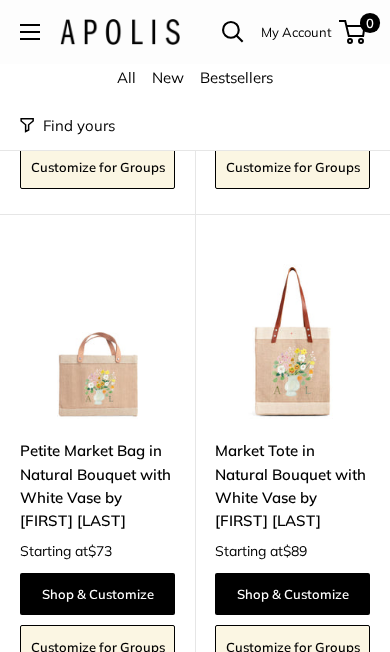 scroll, scrollTop: 6255, scrollLeft: 0, axis: vertical 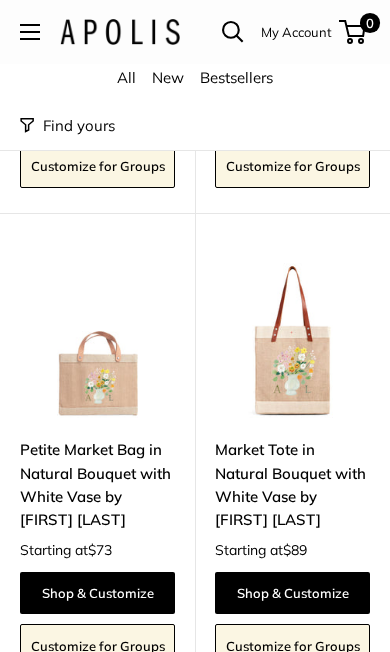 click at bounding box center (97, 340) 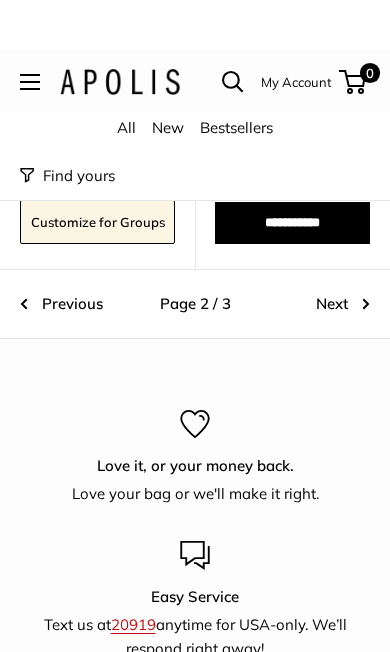 scroll, scrollTop: 11046, scrollLeft: 0, axis: vertical 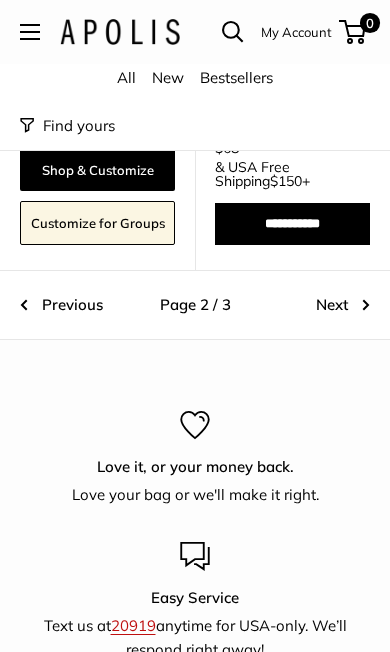click on "Next" at bounding box center [343, 305] 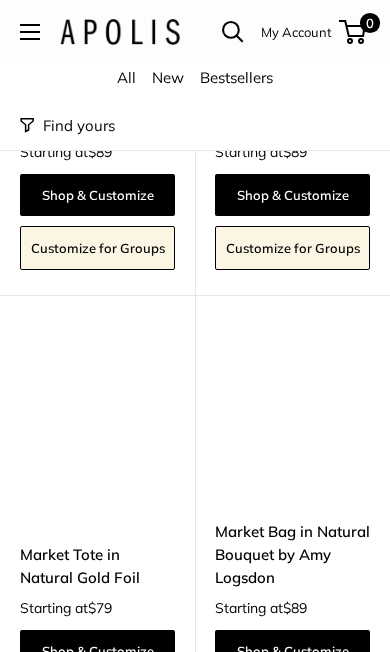 scroll, scrollTop: 1662, scrollLeft: 0, axis: vertical 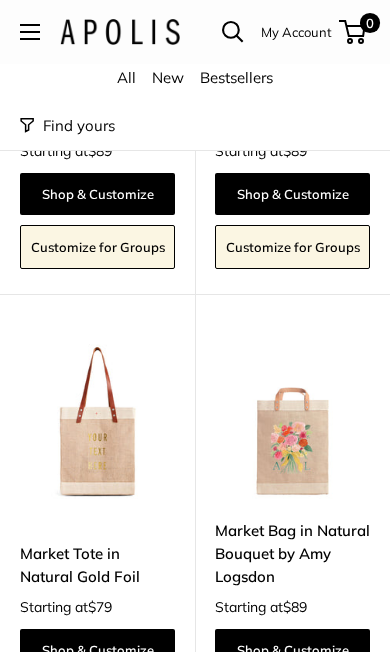 click at bounding box center [292, 421] 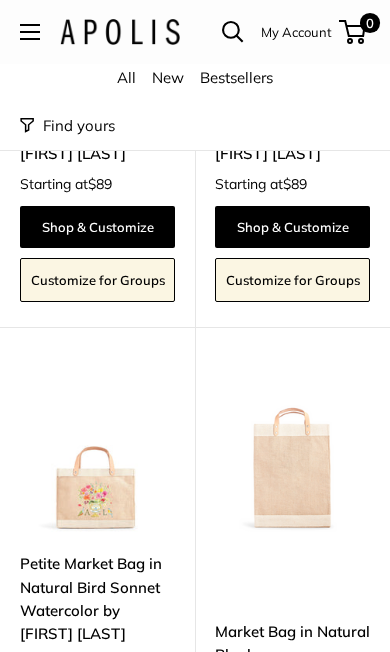 scroll, scrollTop: 6853, scrollLeft: 0, axis: vertical 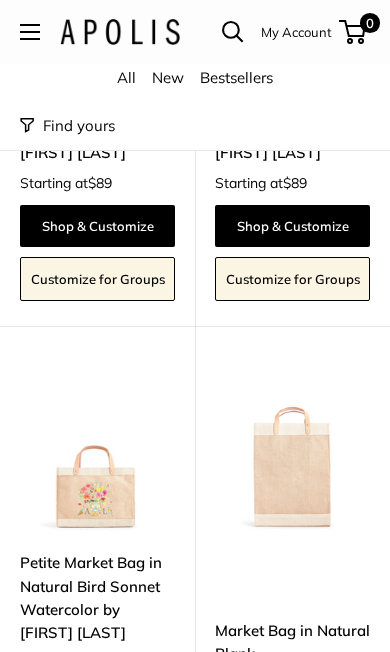 click at bounding box center (97, 453) 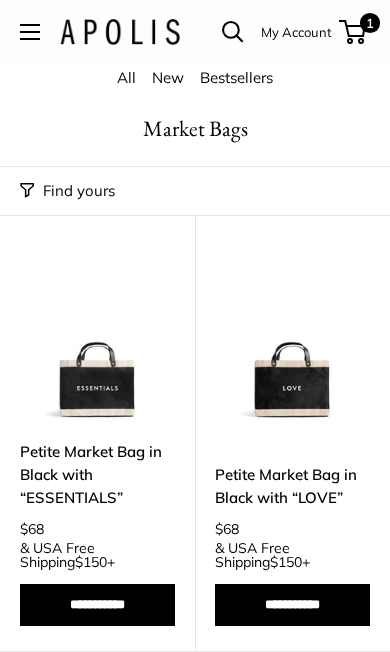 scroll, scrollTop: 0, scrollLeft: 0, axis: both 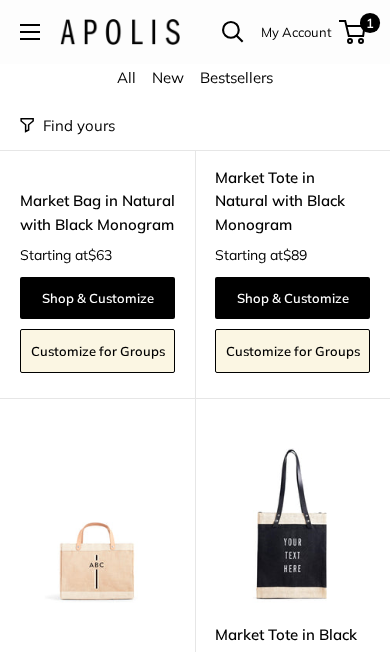 click at bounding box center [97, 525] 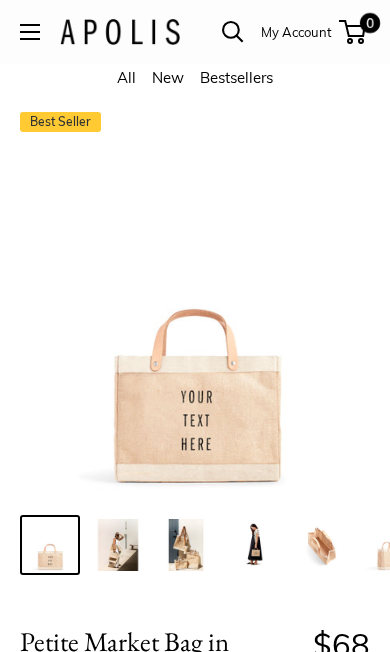 scroll, scrollTop: 0, scrollLeft: 0, axis: both 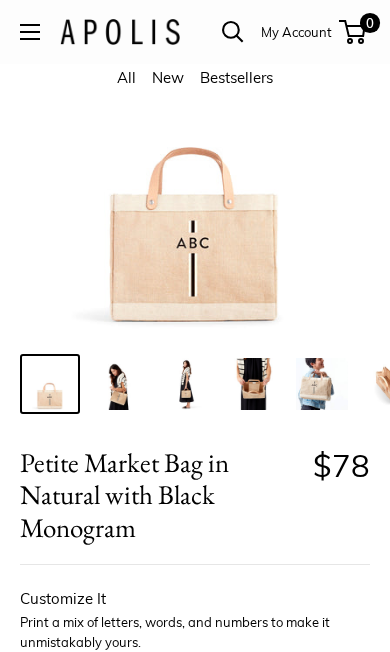 click at bounding box center [118, 384] 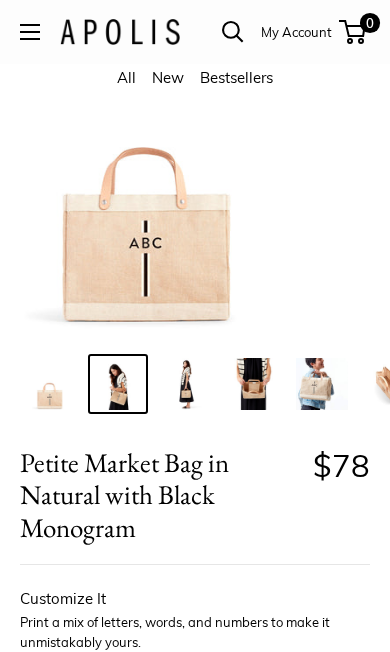 scroll, scrollTop: 134, scrollLeft: 0, axis: vertical 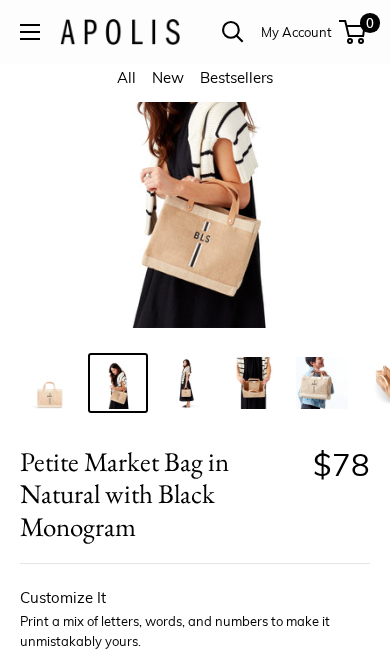 click at bounding box center [186, 383] 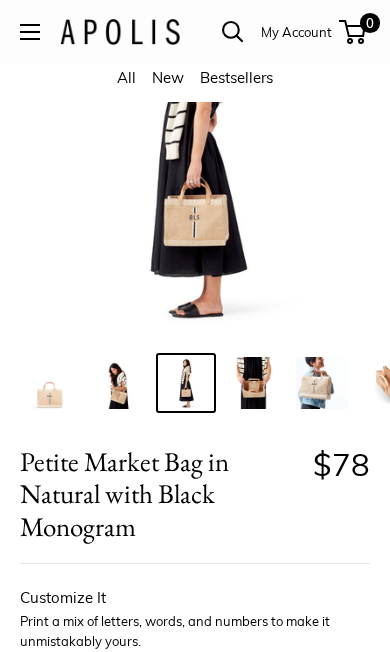click at bounding box center [254, 383] 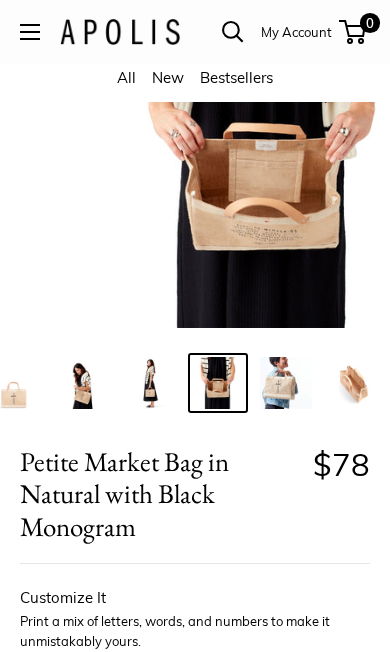 scroll, scrollTop: 0, scrollLeft: 37, axis: horizontal 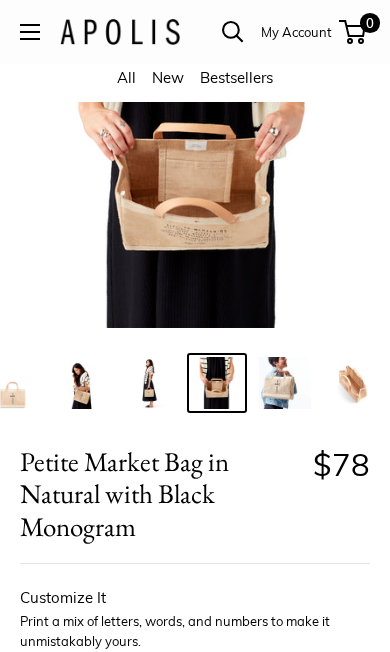 click at bounding box center (285, 383) 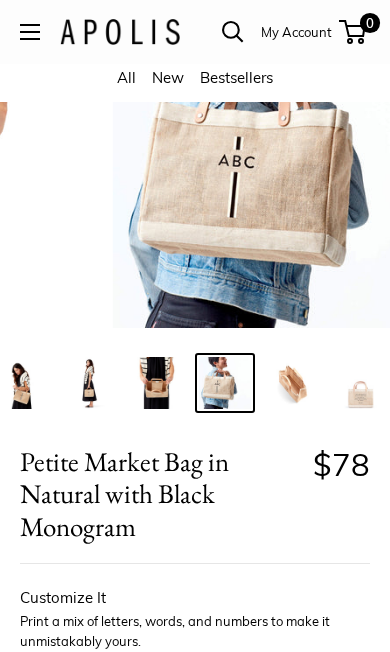 scroll, scrollTop: 0, scrollLeft: 105, axis: horizontal 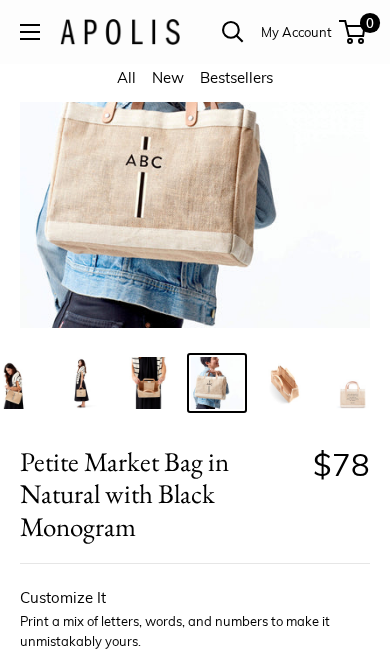 click at bounding box center (353, 383) 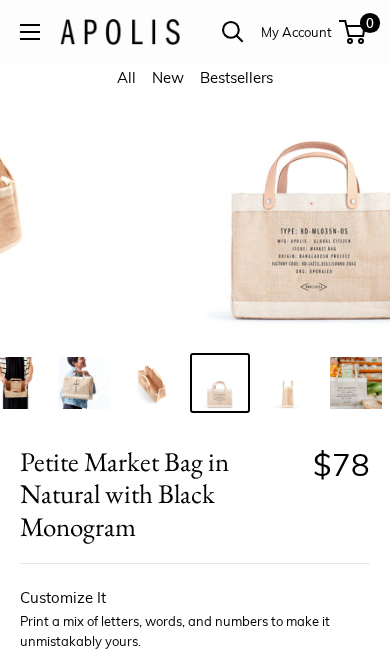 scroll, scrollTop: 0, scrollLeft: 241, axis: horizontal 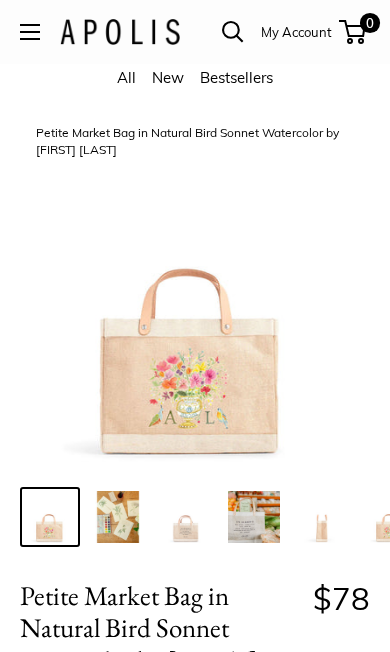 click at bounding box center (193, 287) 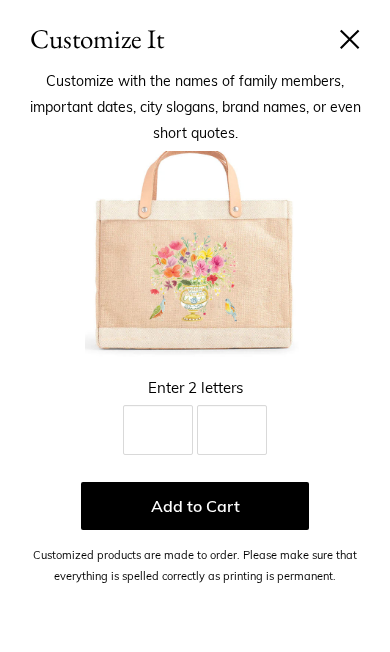 scroll, scrollTop: 580, scrollLeft: 0, axis: vertical 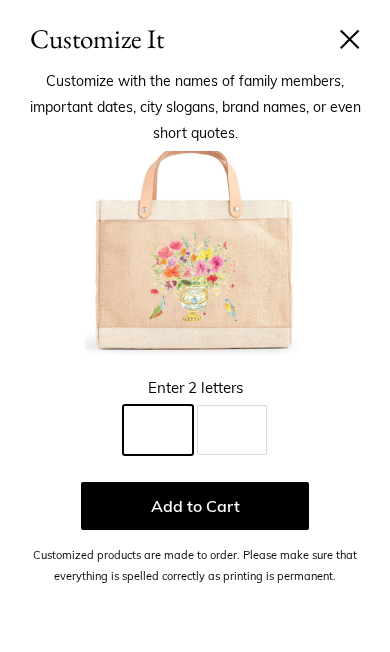 click on "Line 1" at bounding box center (158, 430) 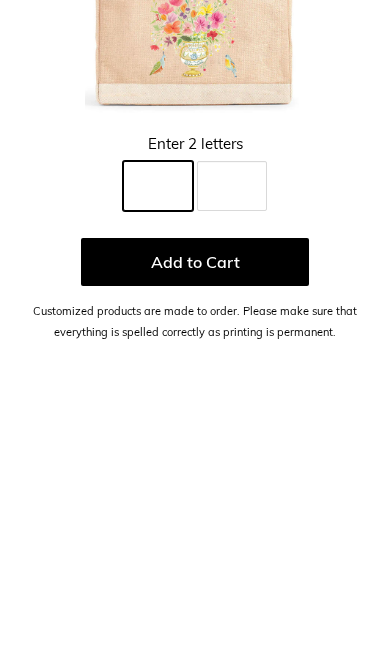 scroll, scrollTop: 489, scrollLeft: 0, axis: vertical 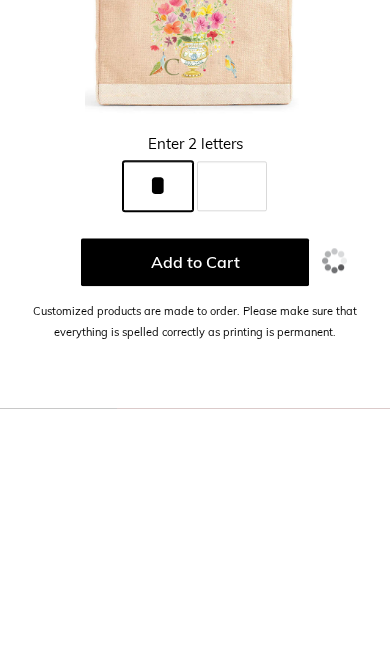 type on "*" 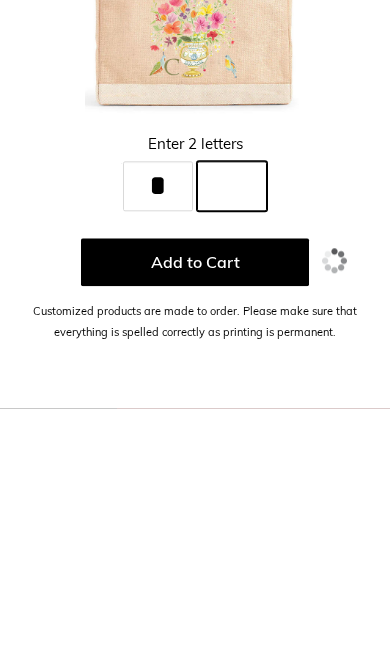 click on "Line 2" at bounding box center [232, 430] 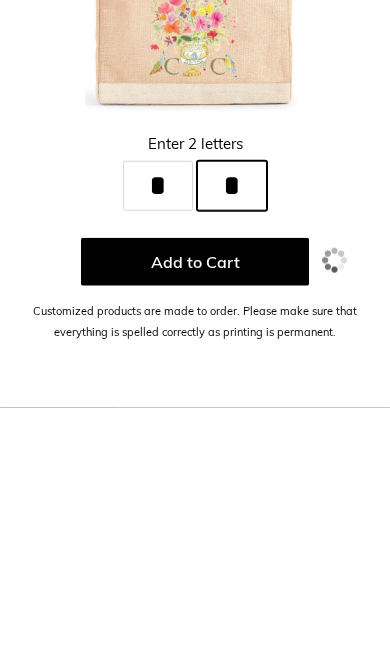 type on "*" 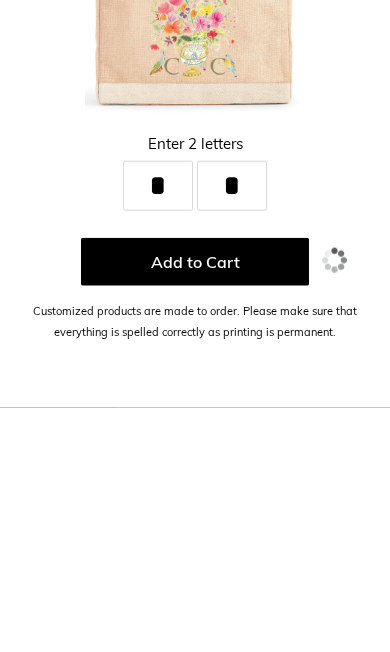 click on "Add to Cart" at bounding box center [195, 506] 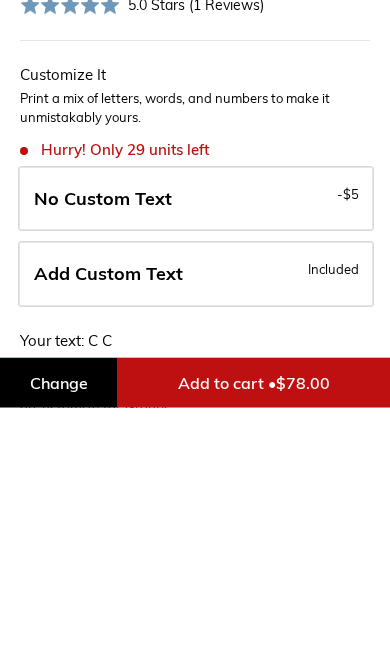 scroll, scrollTop: 733, scrollLeft: 0, axis: vertical 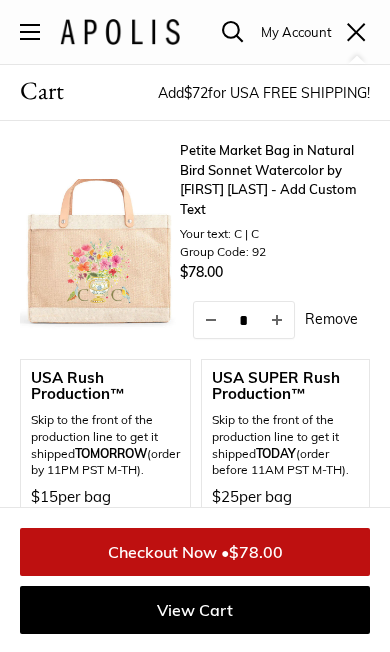 click at bounding box center (100, 259) 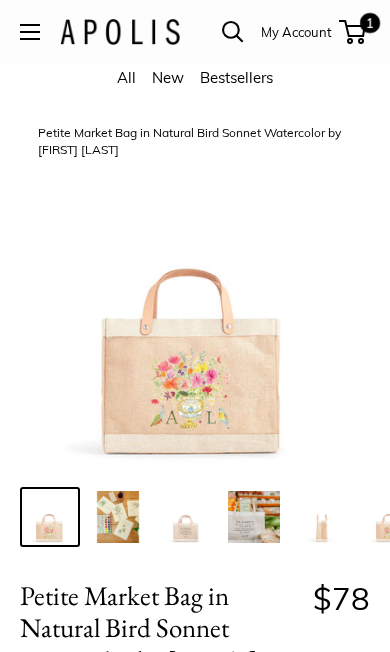 scroll, scrollTop: 0, scrollLeft: 0, axis: both 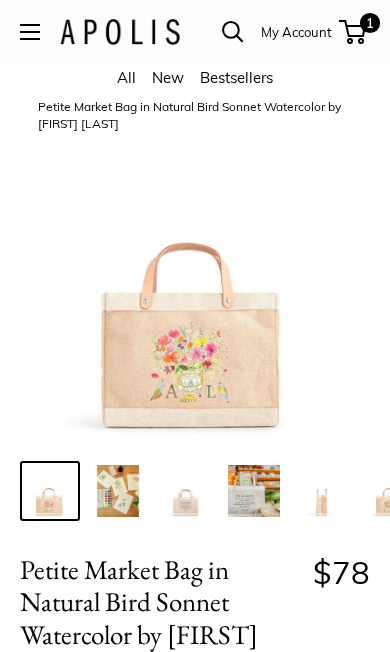 click at bounding box center (195, 261) 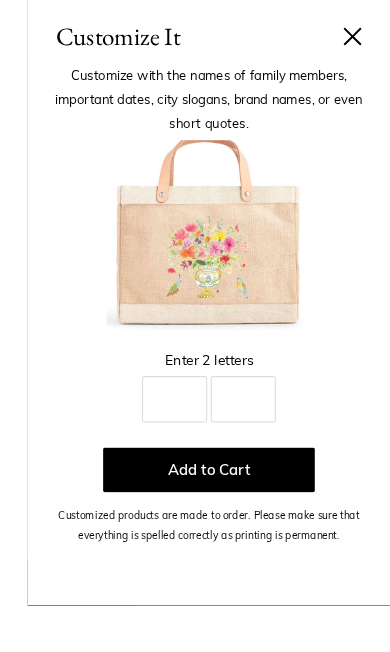scroll, scrollTop: 532, scrollLeft: 0, axis: vertical 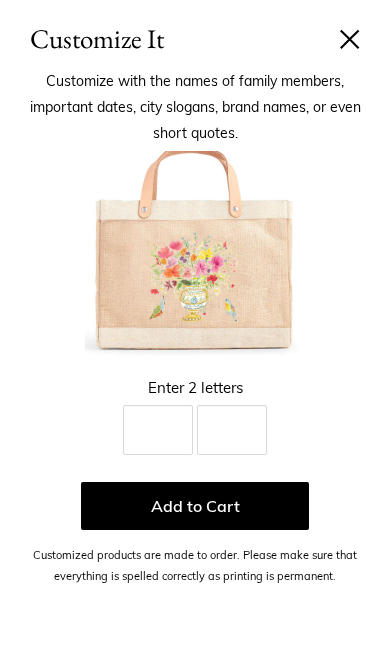 click at bounding box center [350, 39] 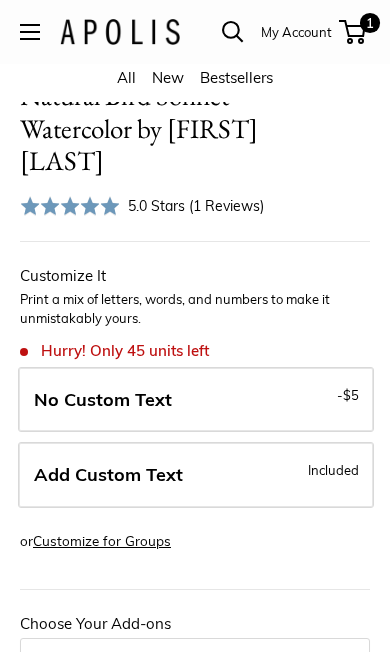 scroll, scrollTop: 0, scrollLeft: 50, axis: horizontal 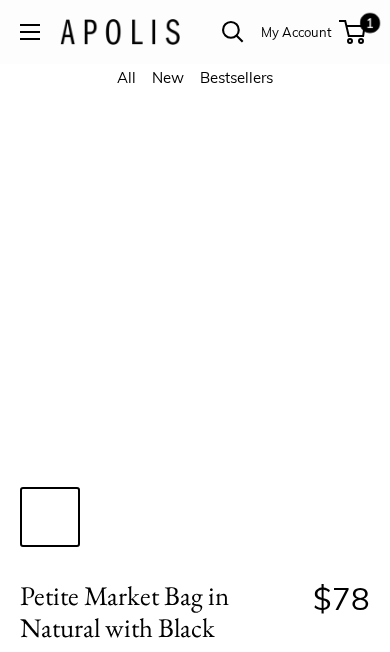click at bounding box center (195, 287) 